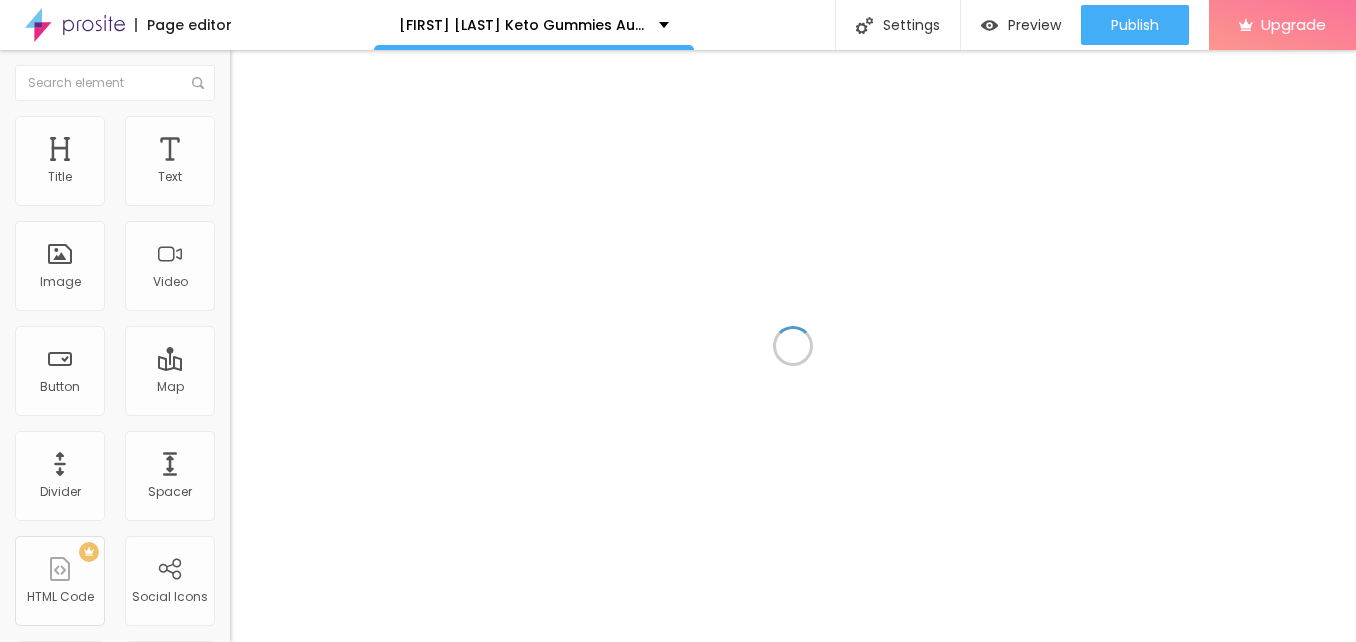 scroll, scrollTop: 0, scrollLeft: 0, axis: both 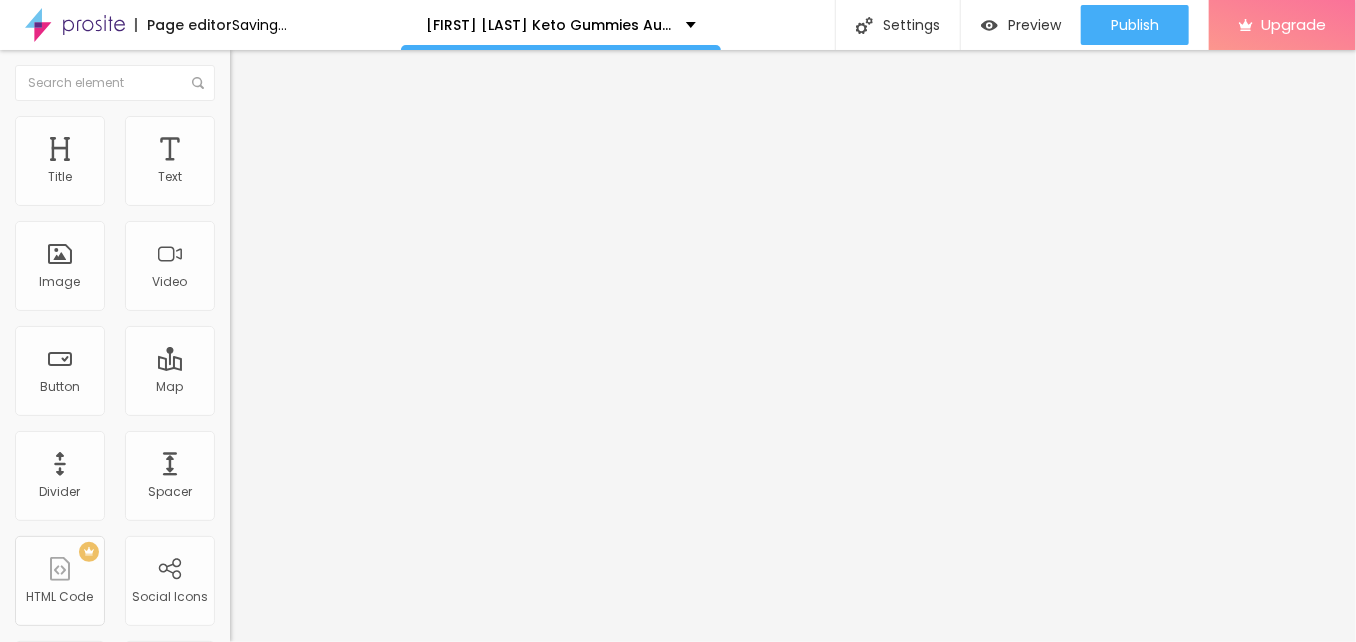 click on "Add image" at bounding box center (271, 163) 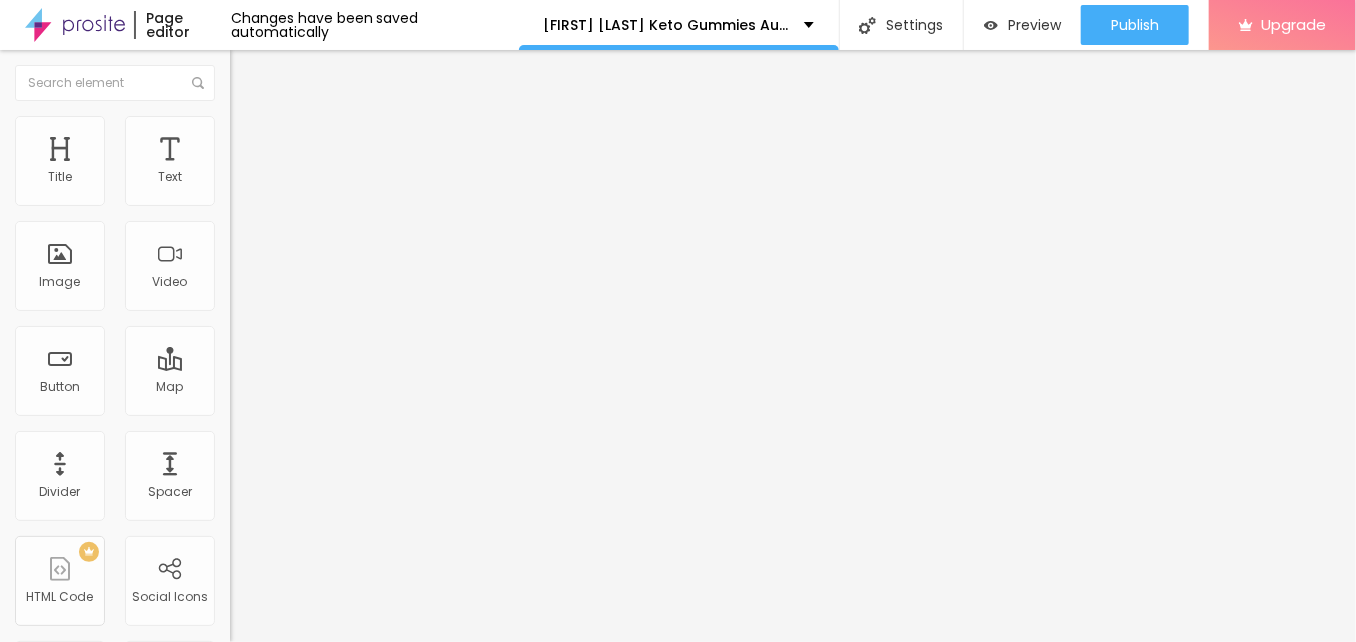 click at bounding box center (678, 769) 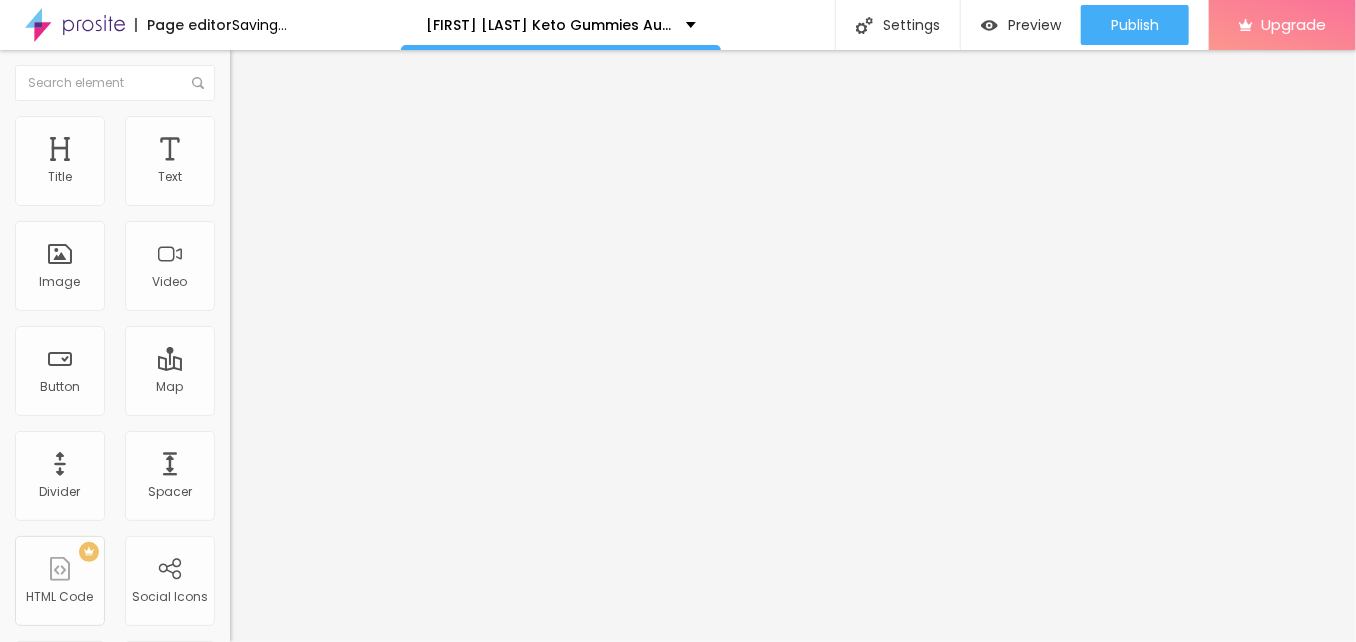 click on "Advanced" at bounding box center (345, 146) 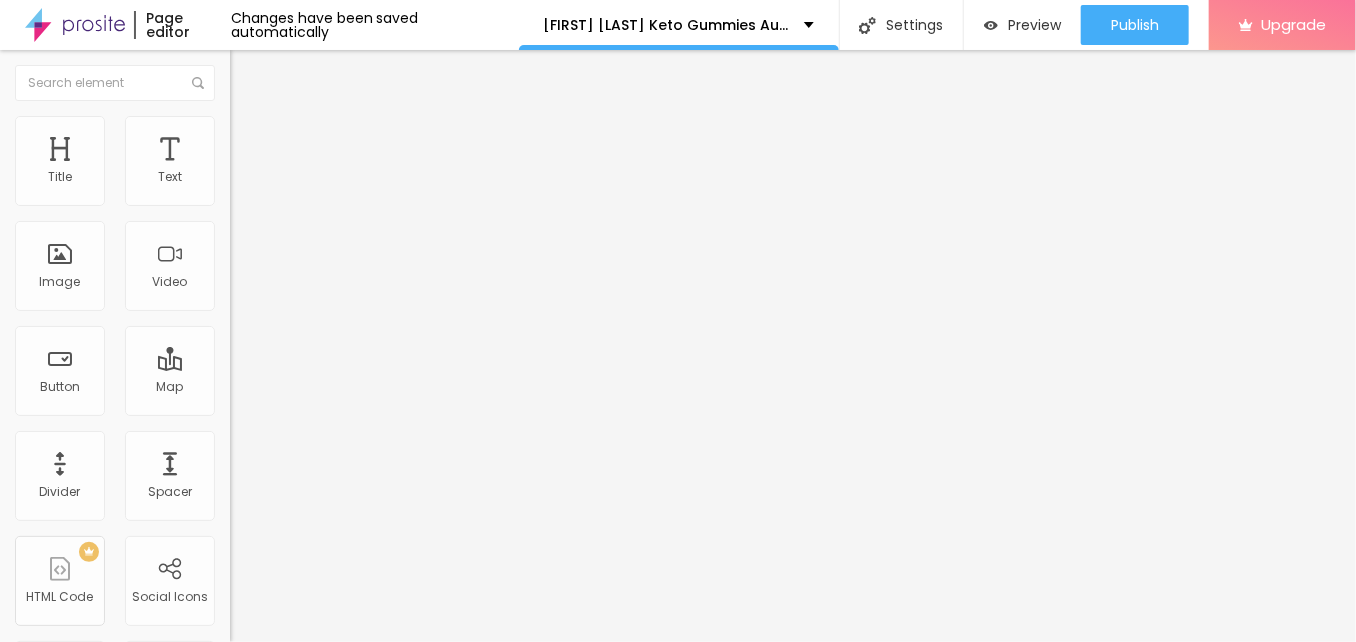 click at bounding box center [239, 125] 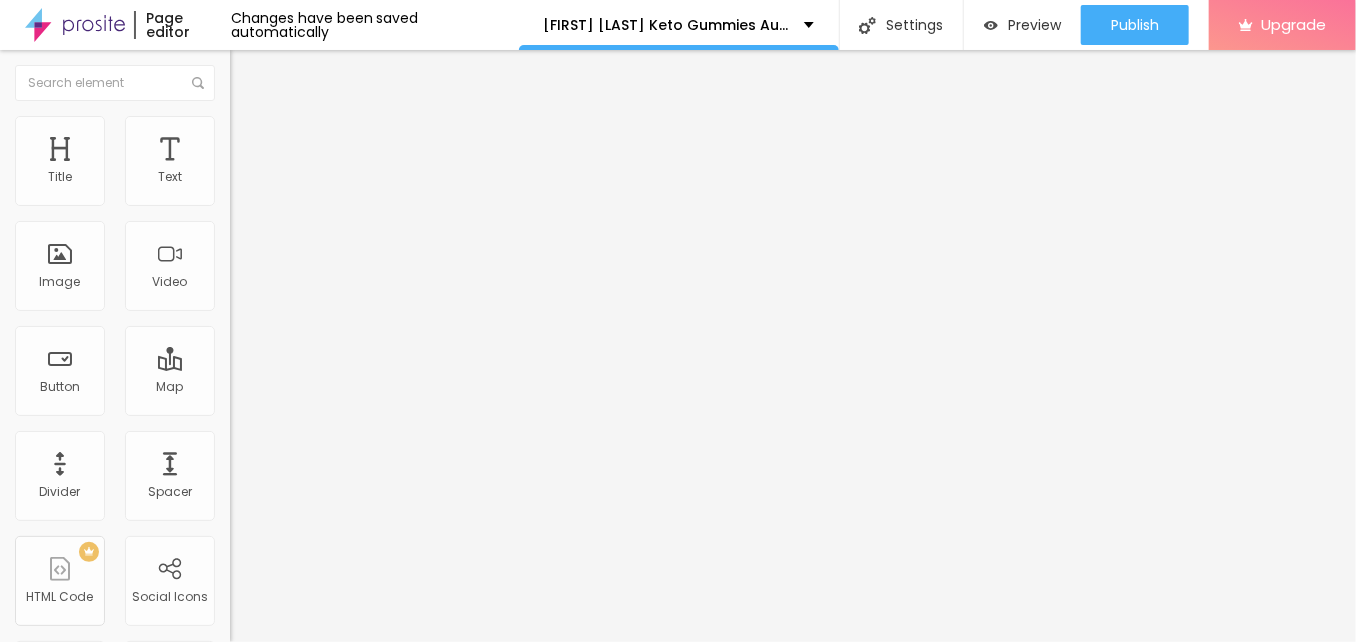type on "75" 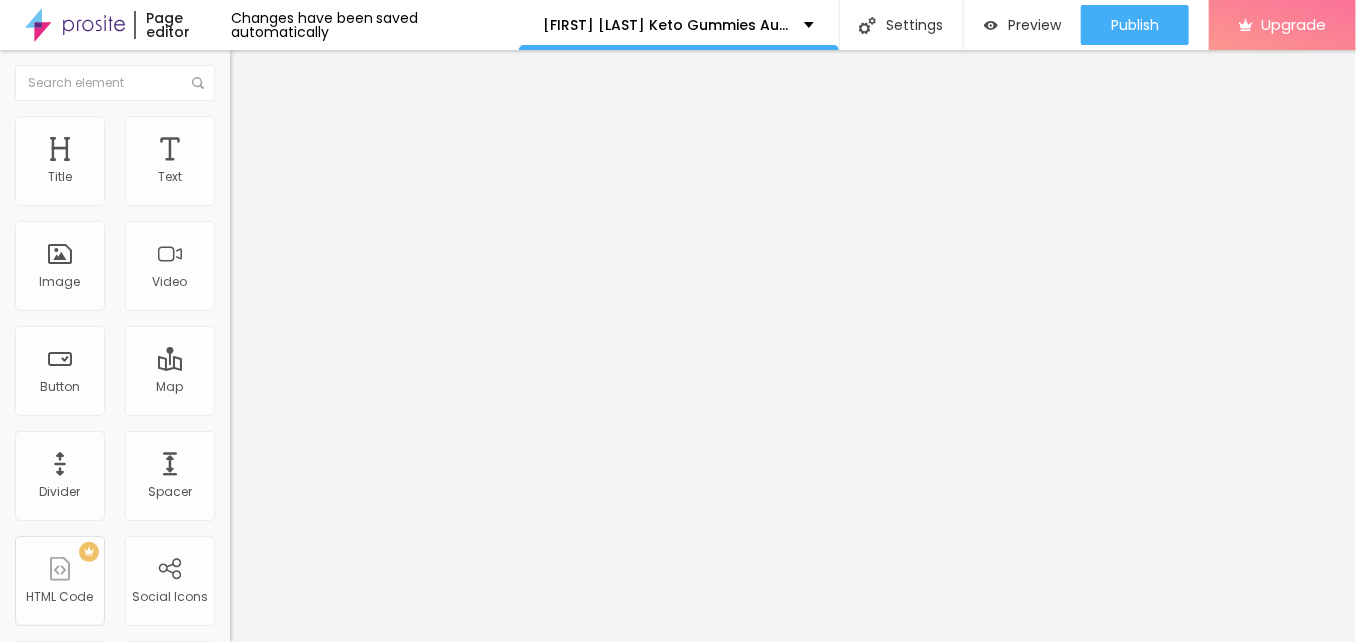 type on "70" 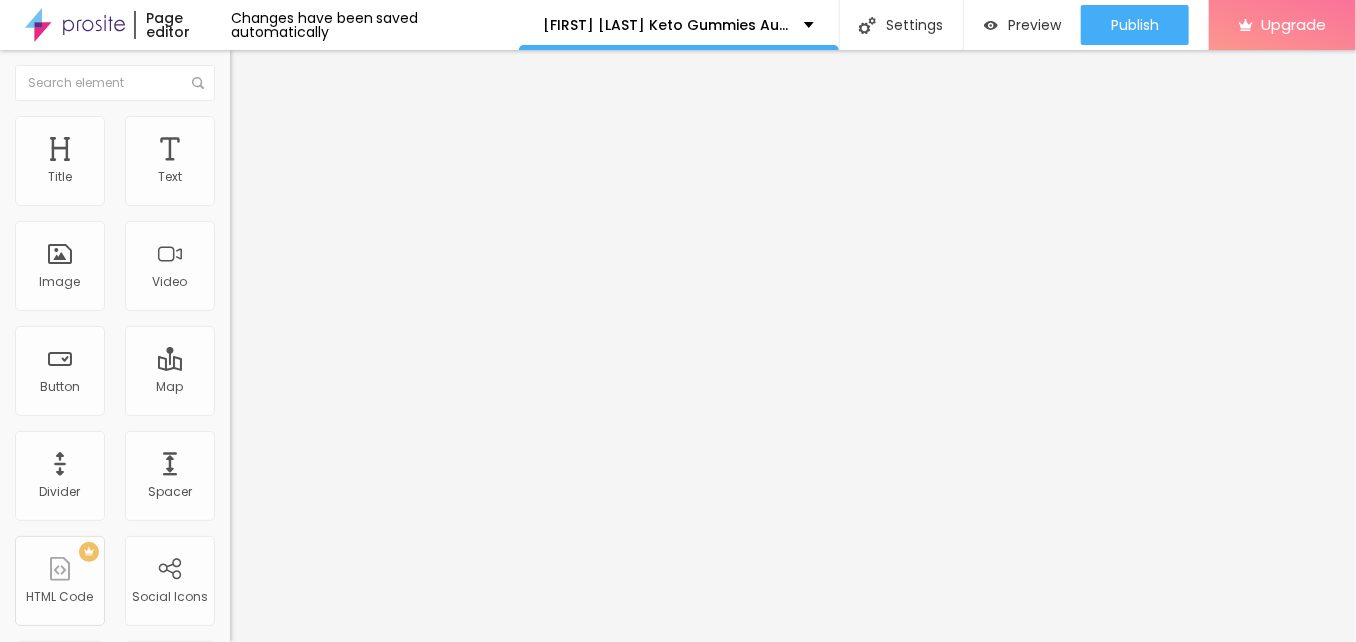 type on "70" 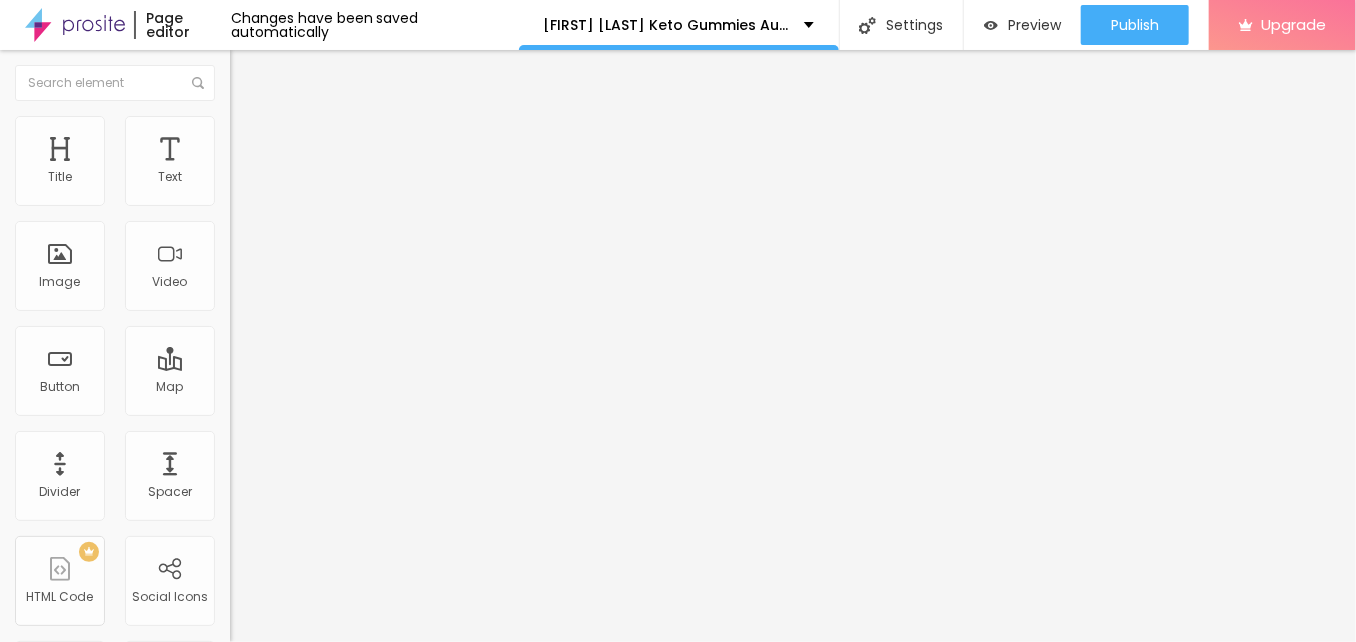 type on "65" 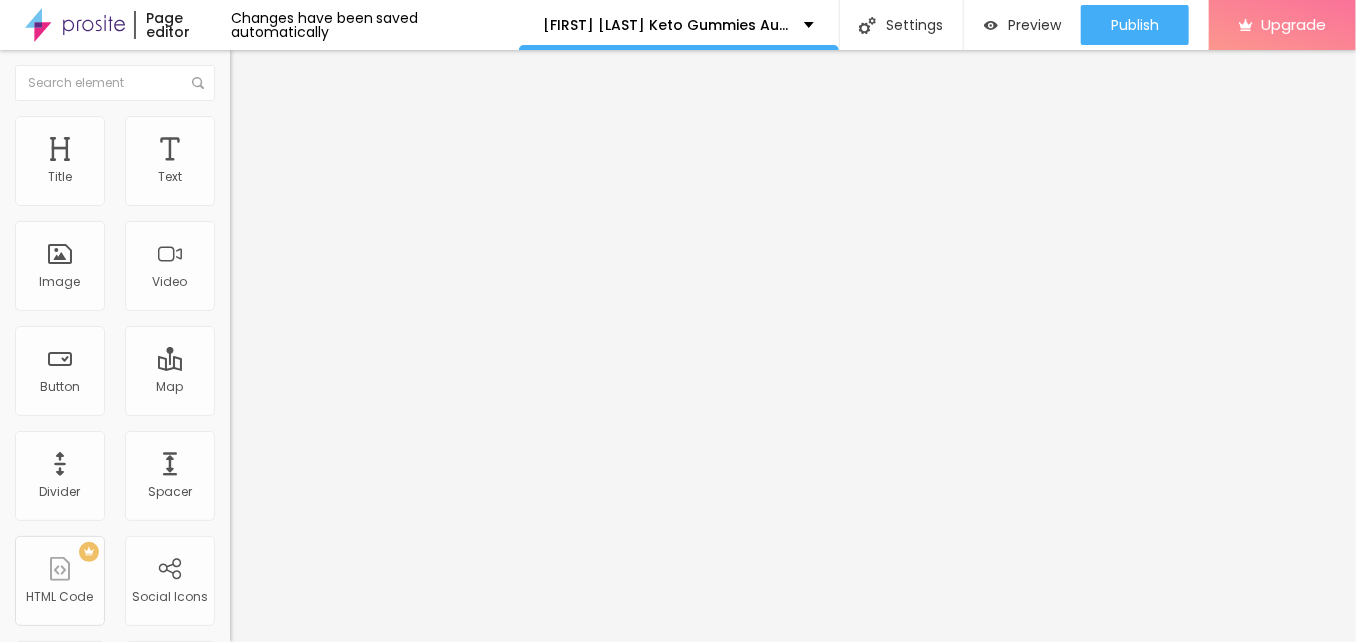 type on "65" 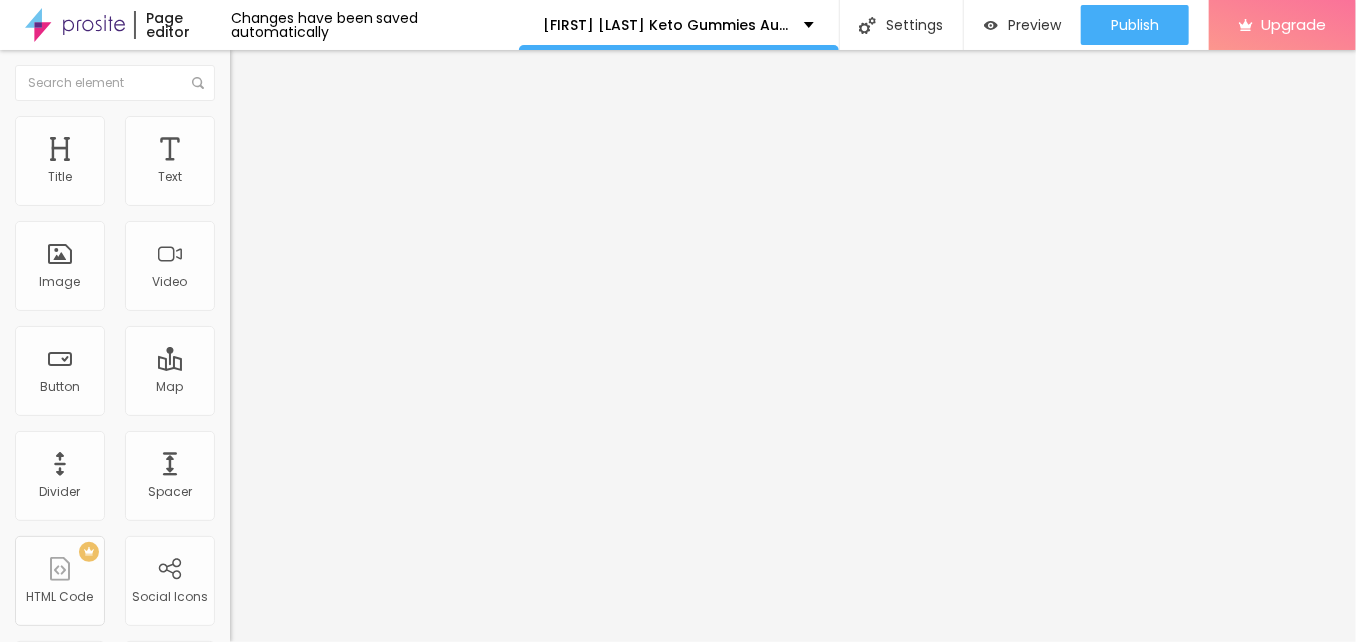 type on "60" 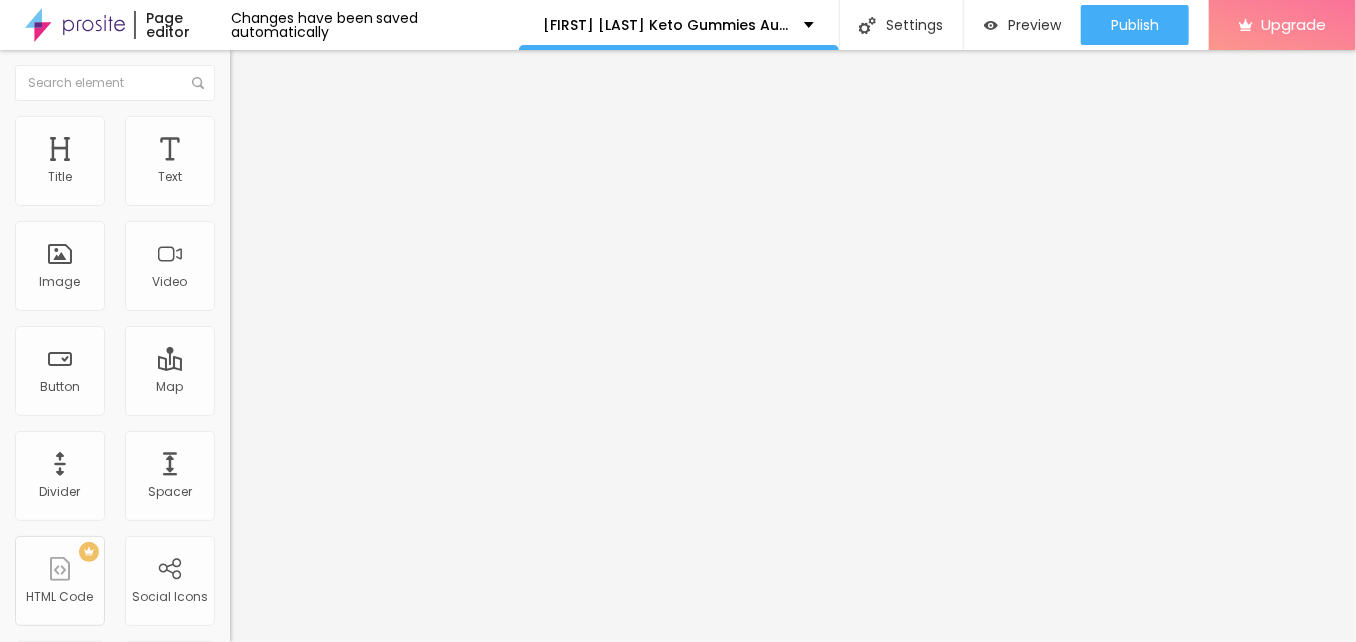 type on "60" 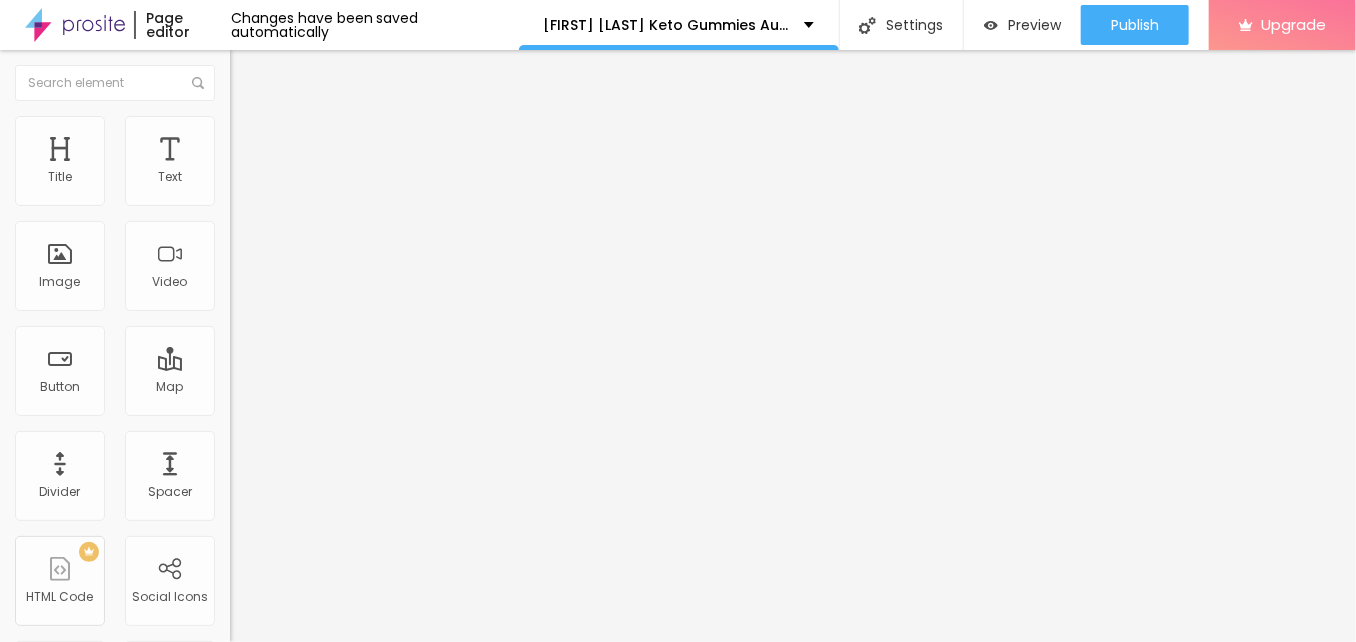 type on "55" 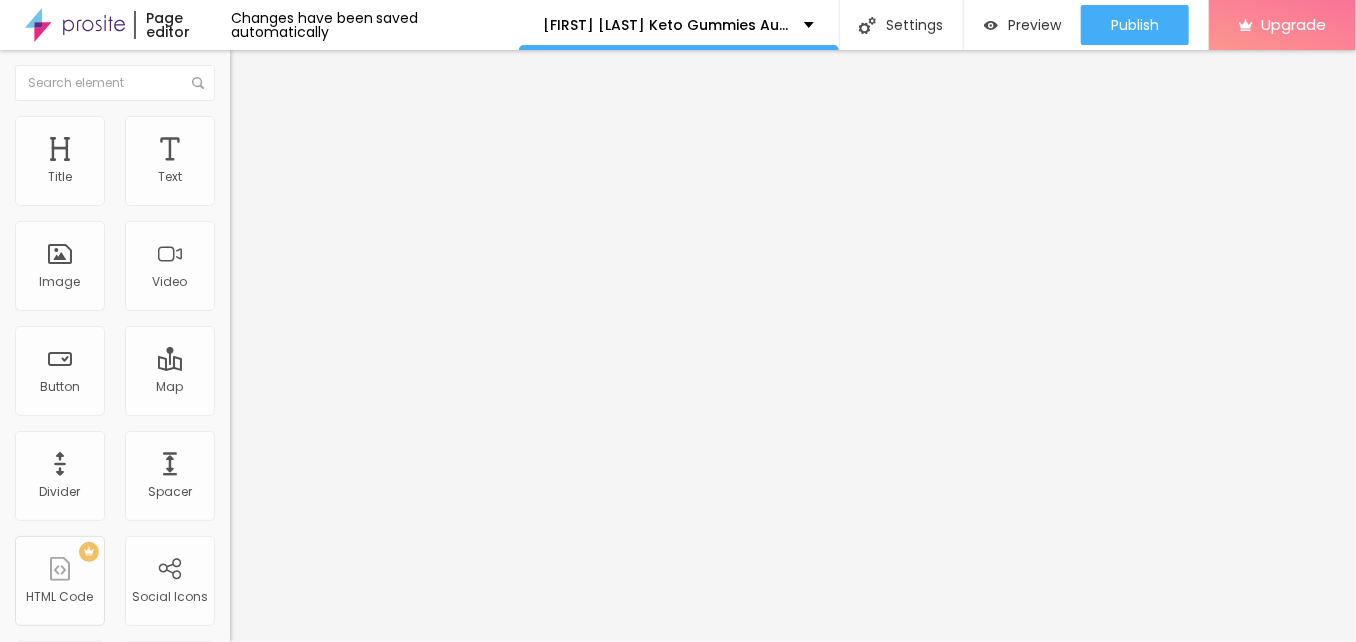 type on "55" 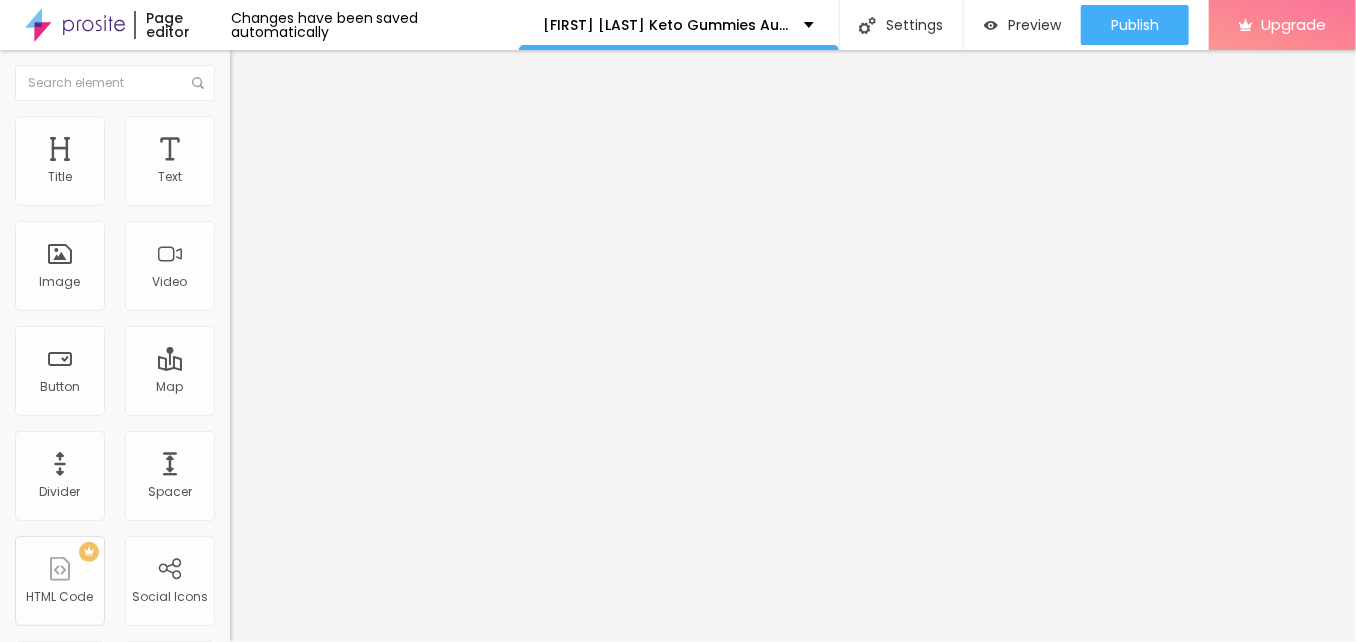 type on "50" 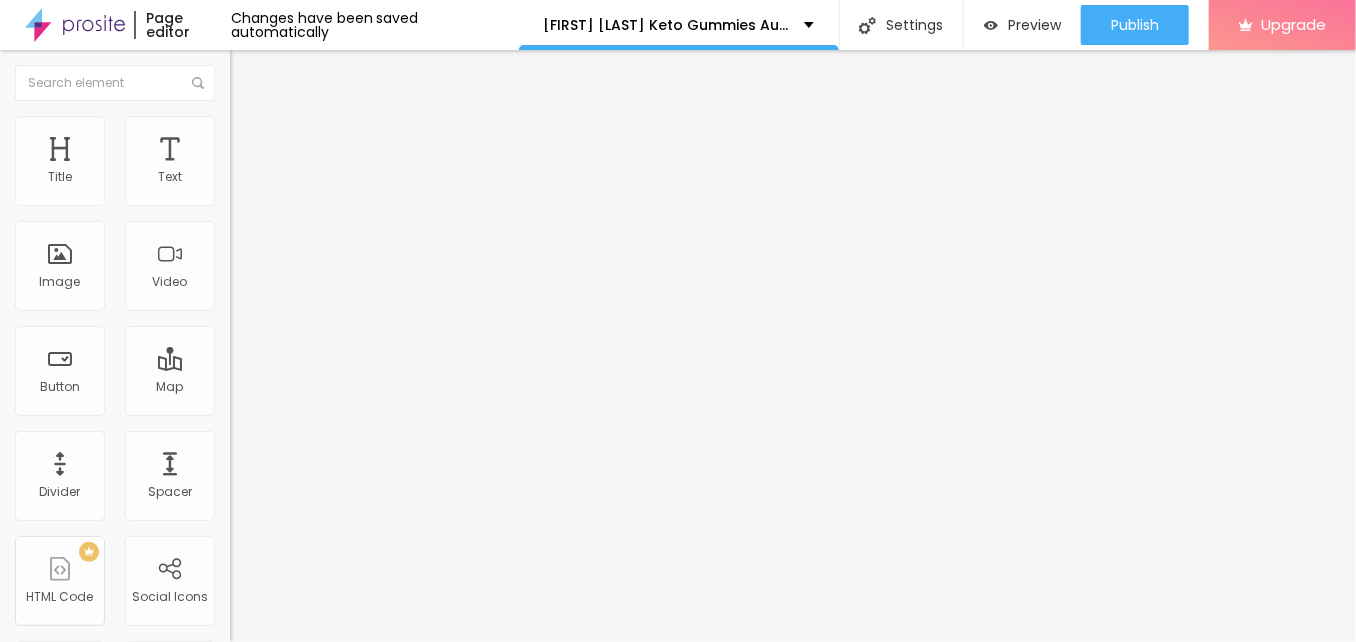 type on "50" 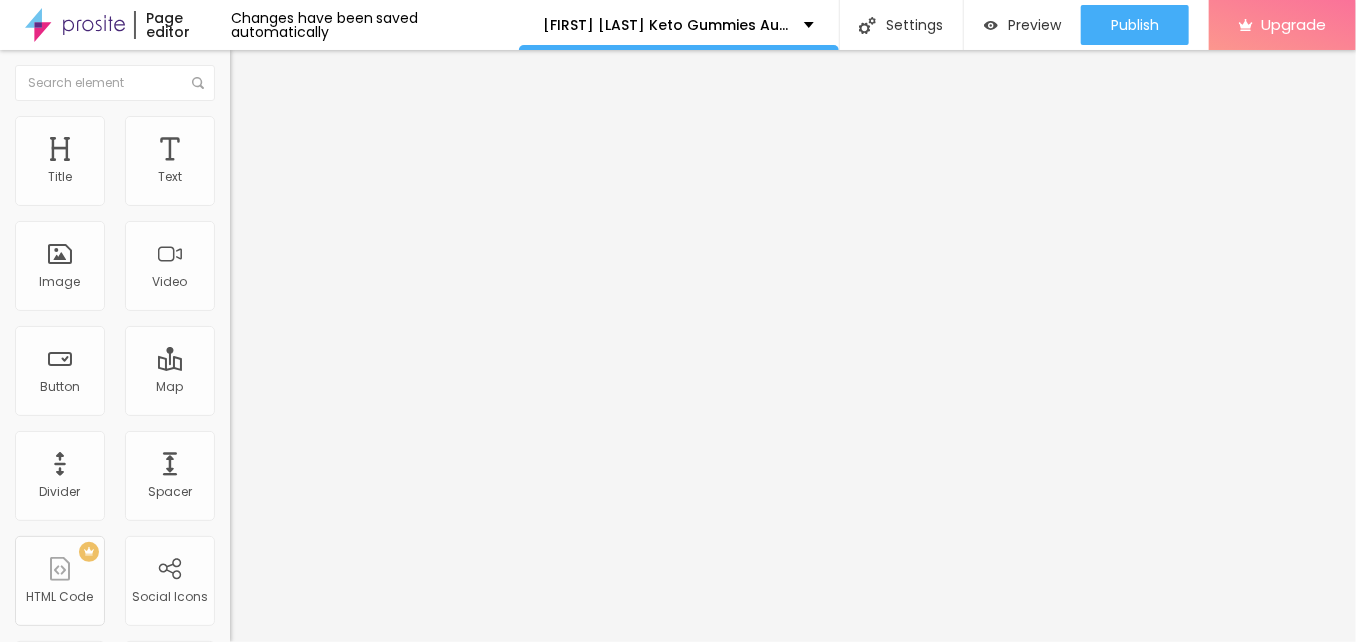 type on "45" 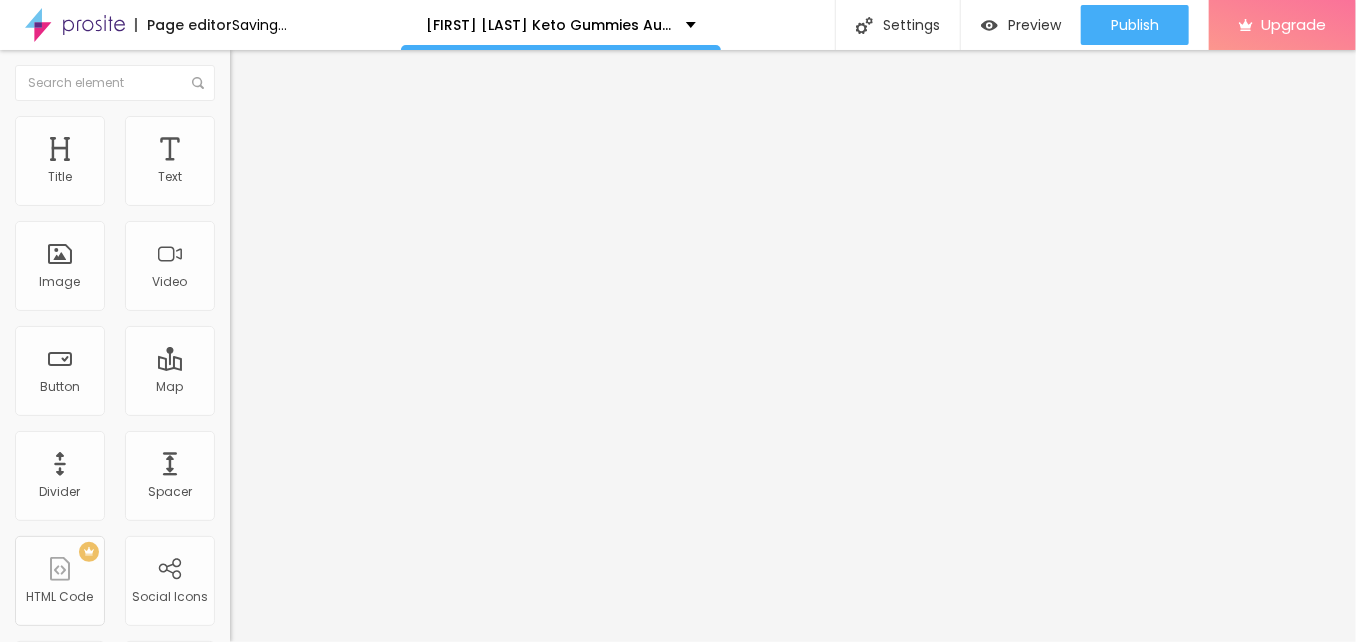 type on "40" 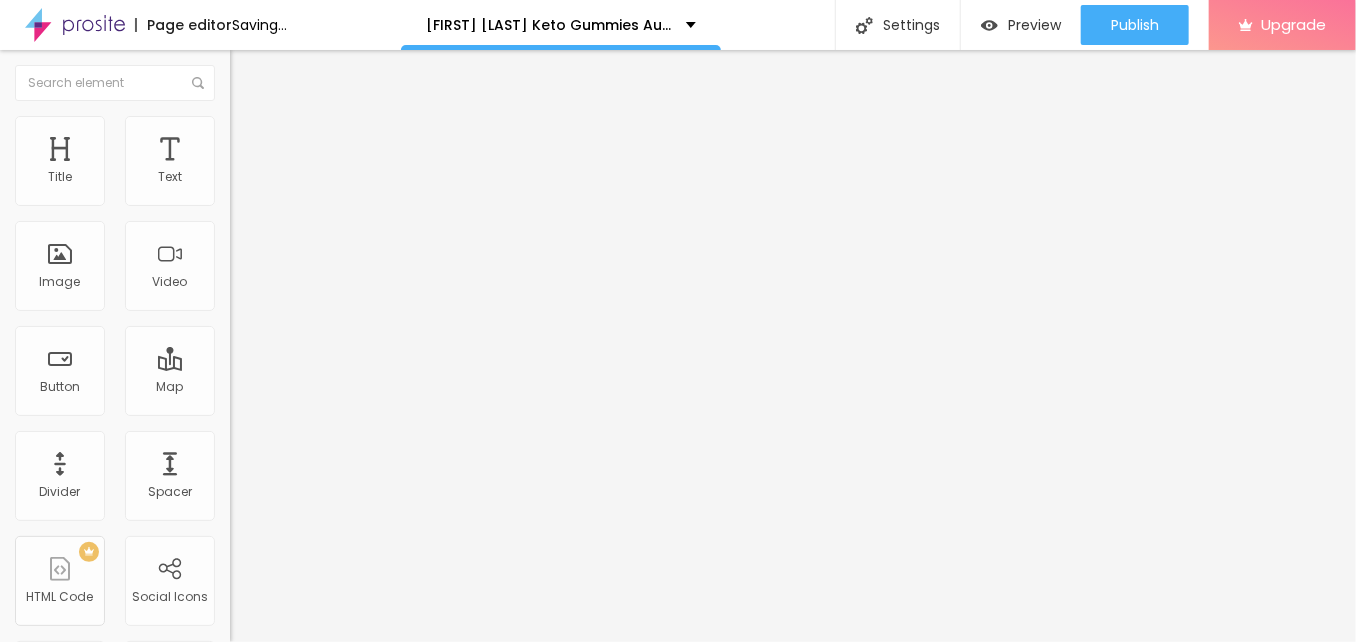 type on "40" 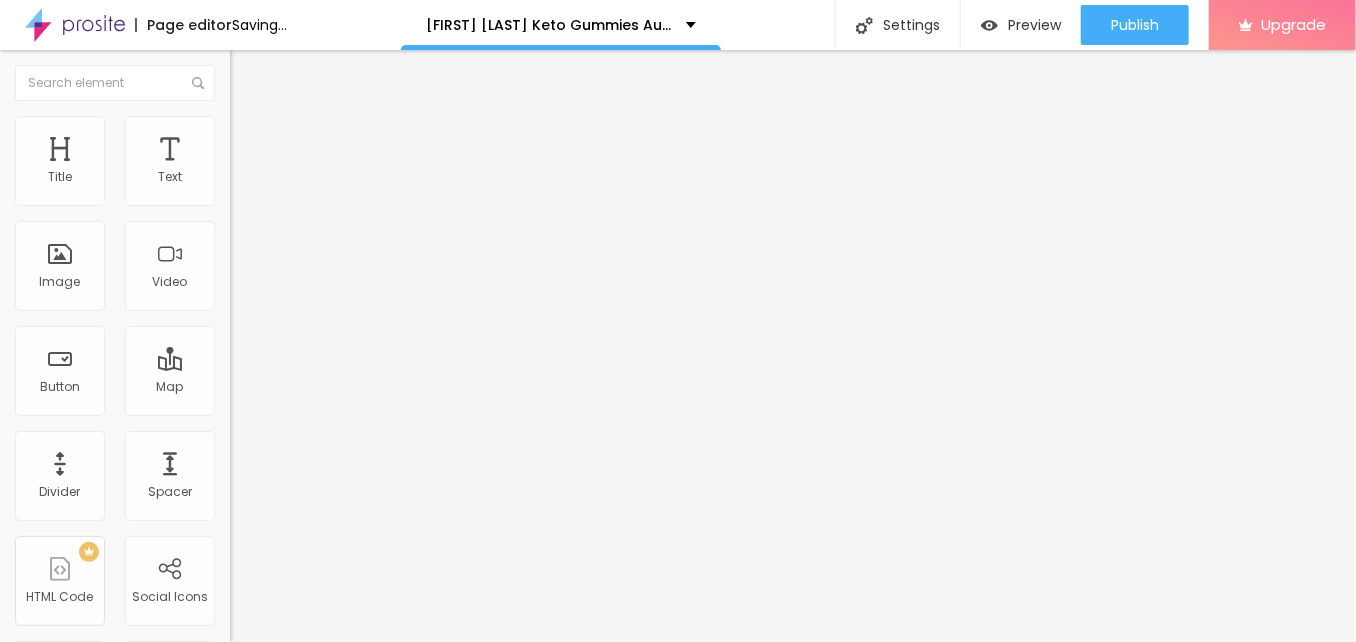 type on "35" 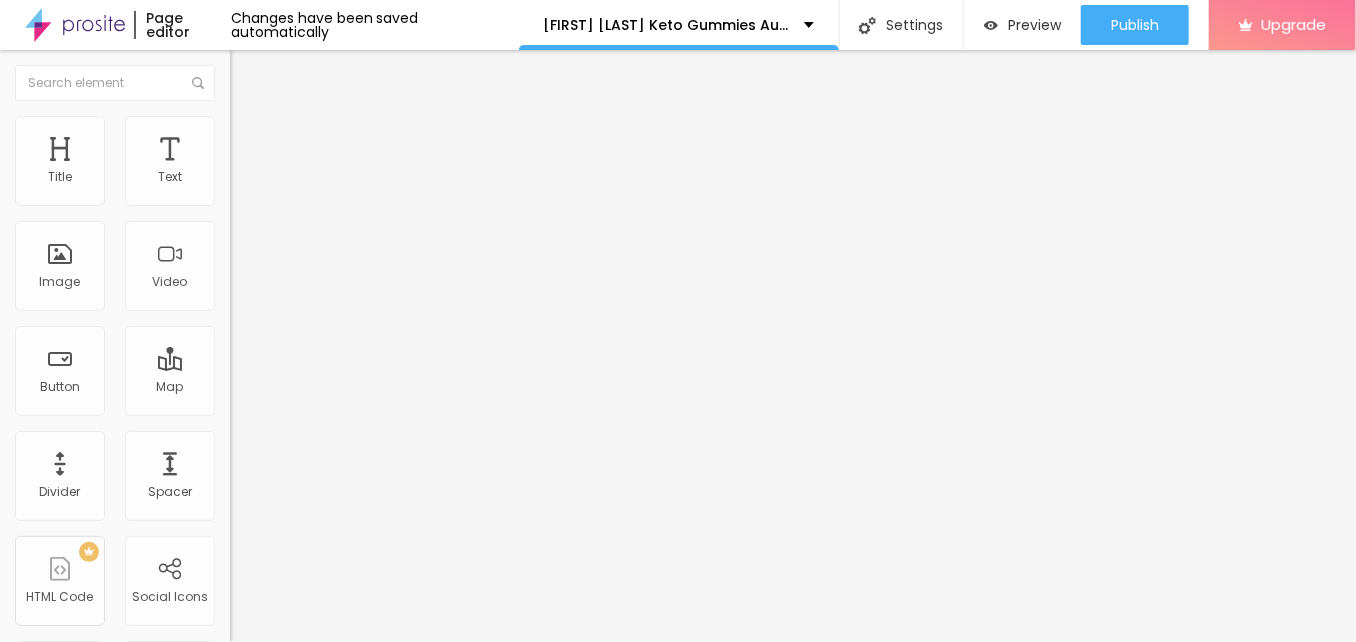 drag, startPoint x: 138, startPoint y: 211, endPoint x: 78, endPoint y: 213, distance: 60.033325 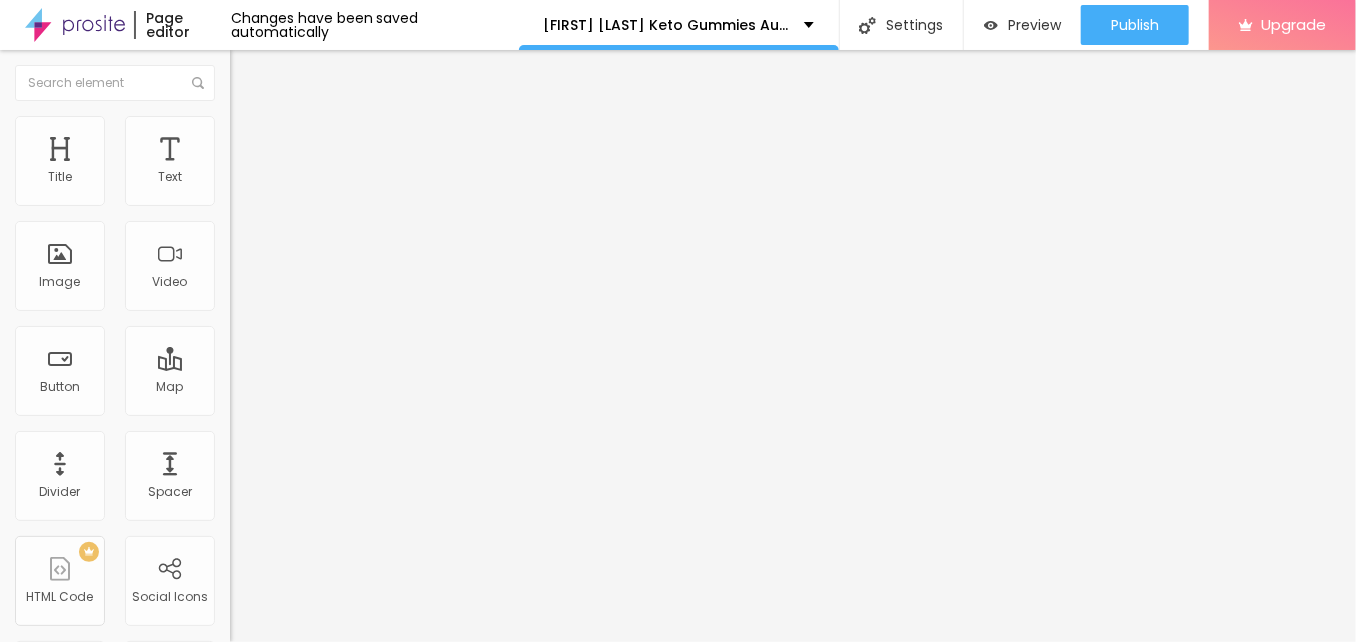click on "Heading 2" at bounding box center [275, 176] 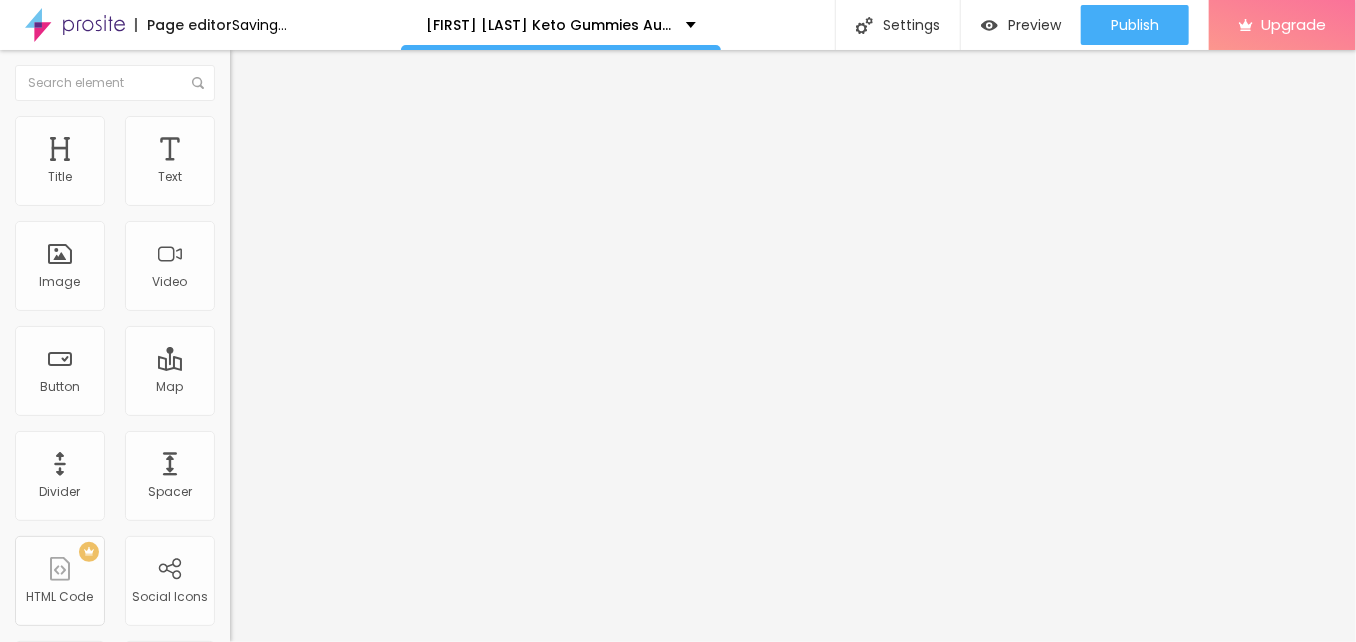 click at bounding box center (239, 105) 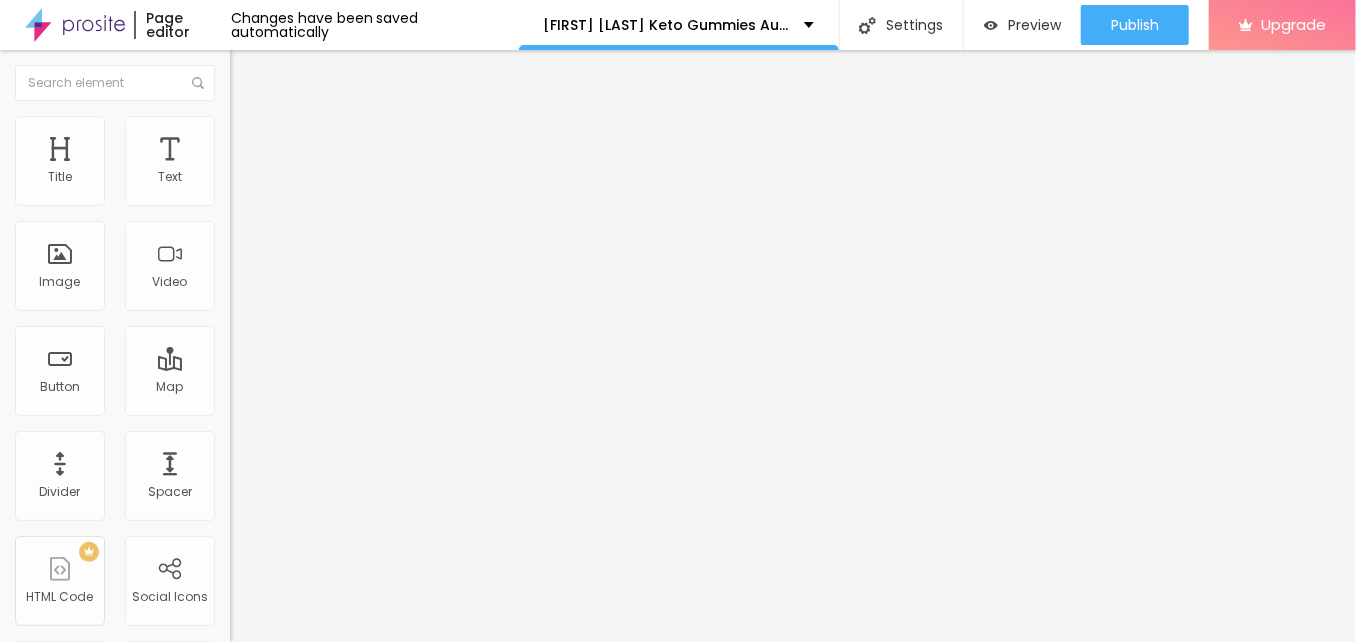 click 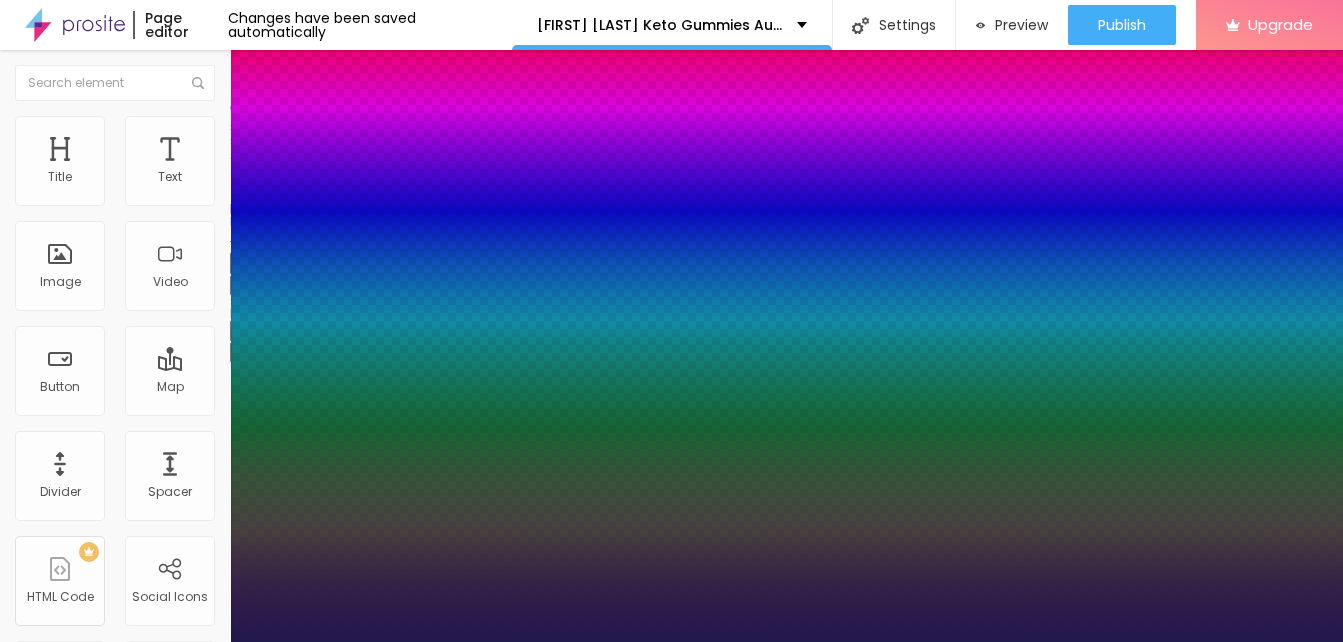 type on "1" 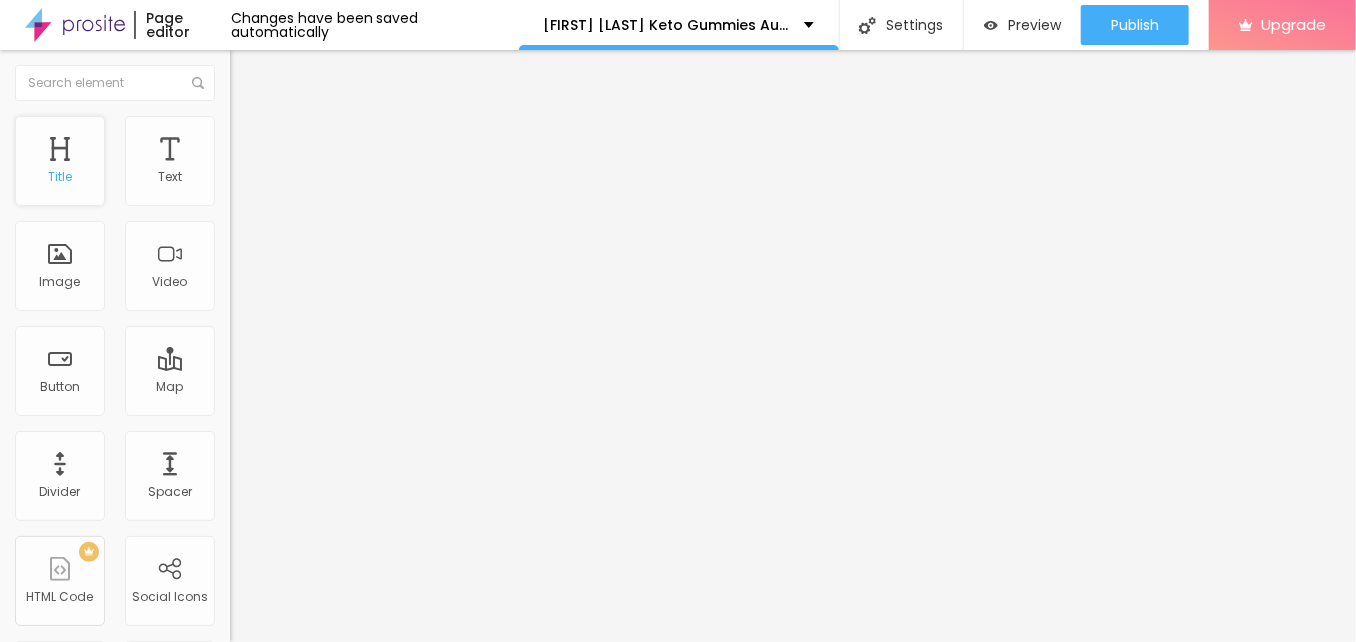 click on "Title" at bounding box center (60, 161) 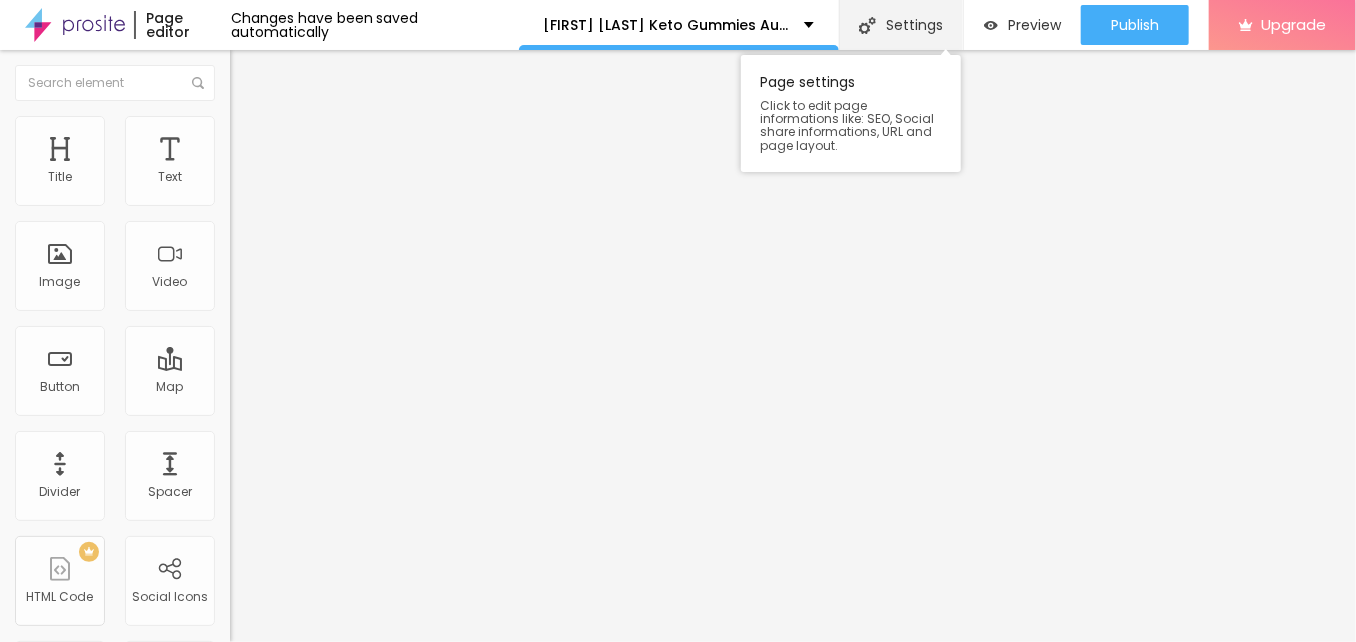 click on "Settings" at bounding box center (901, 25) 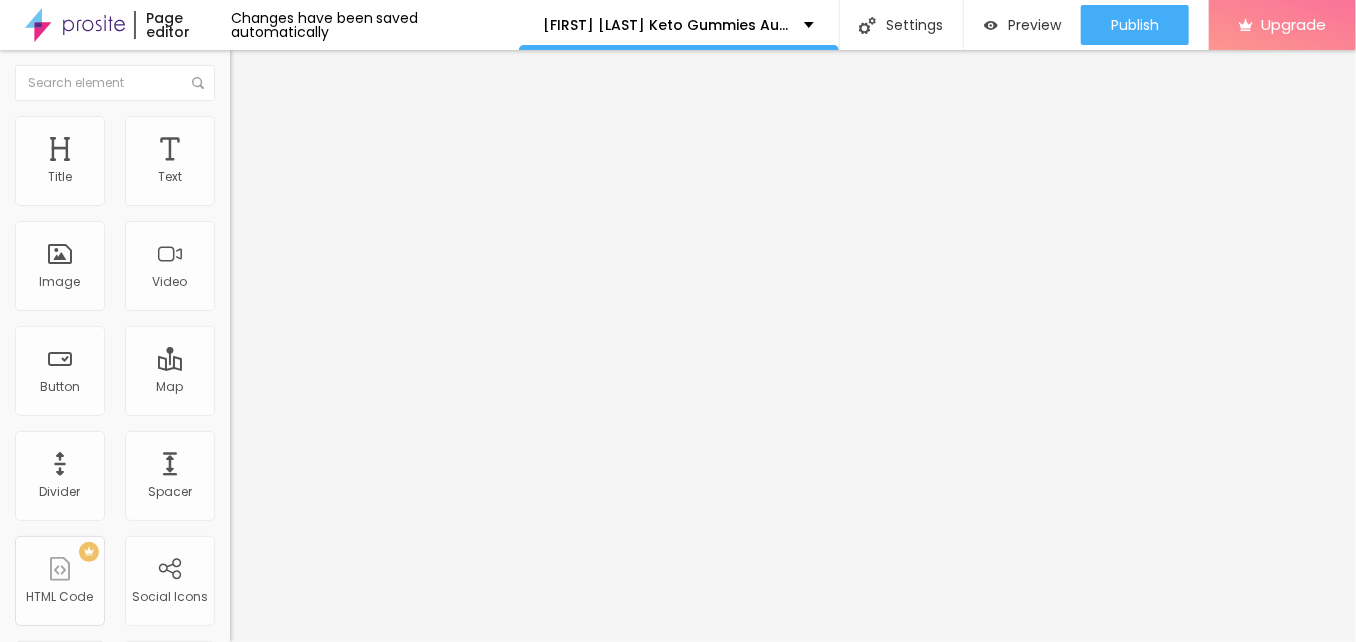 click on "SEO" at bounding box center (678, 702) 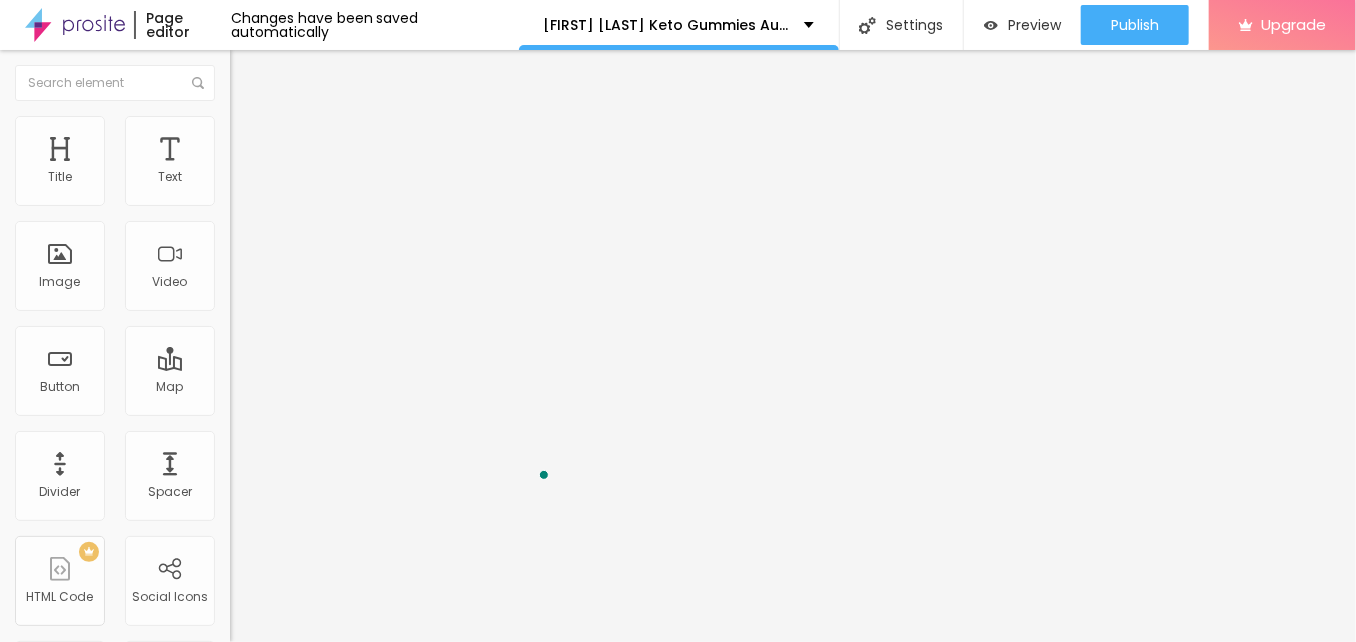 click at bounding box center [678, 663] 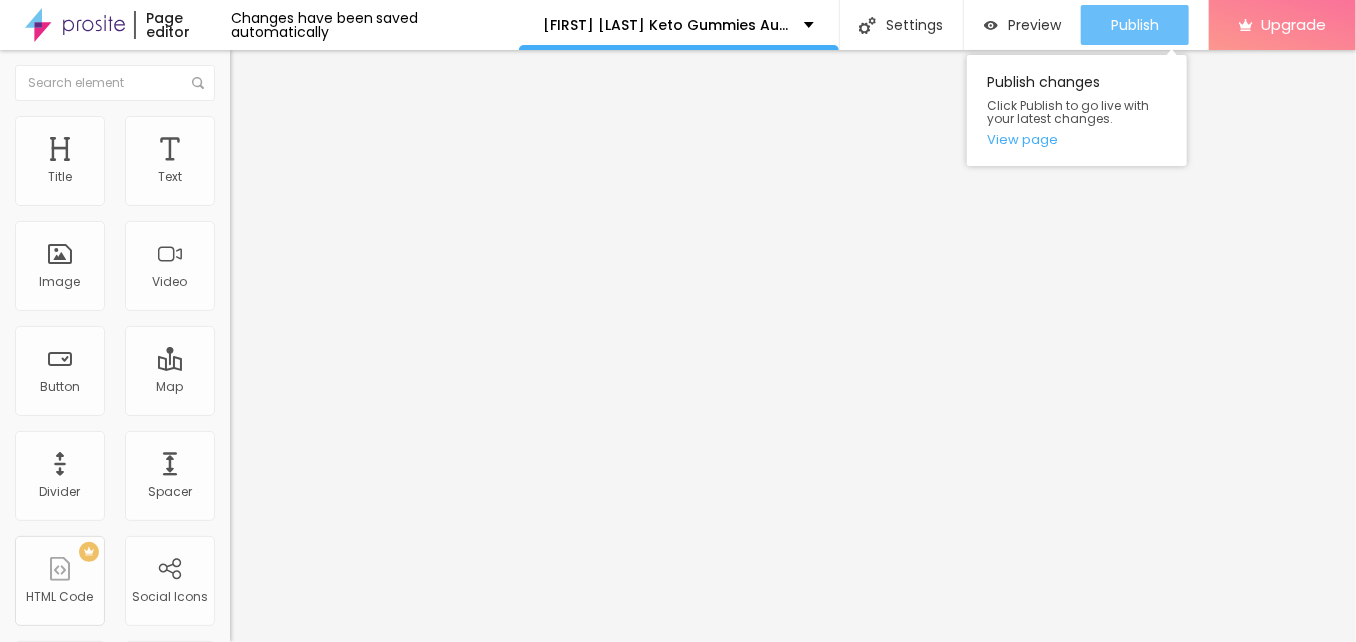 click on "Publish" at bounding box center (1135, 25) 